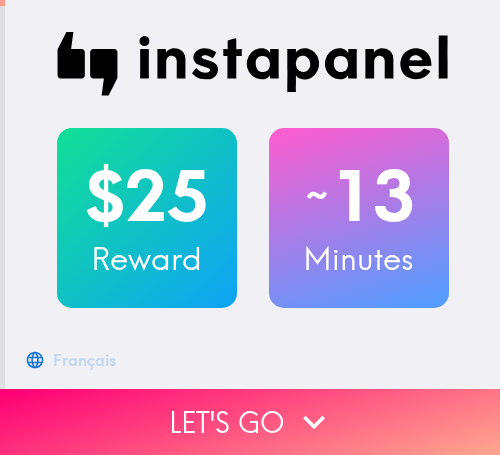 scroll, scrollTop: 0, scrollLeft: 0, axis: both 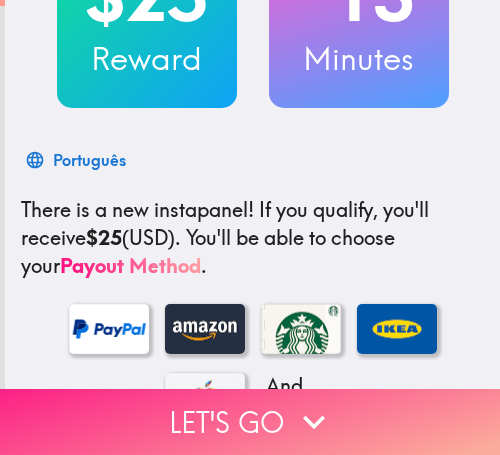 click on "Let's go" at bounding box center (250, 422) 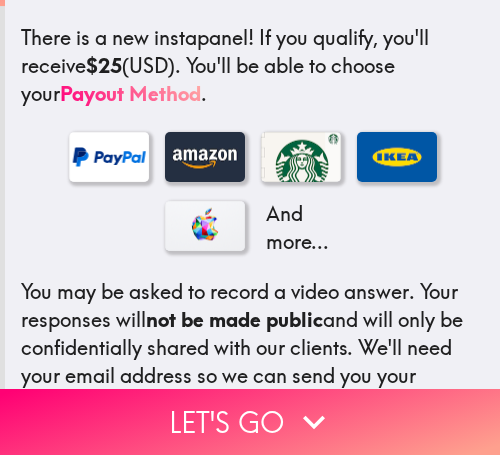 scroll, scrollTop: 0, scrollLeft: 0, axis: both 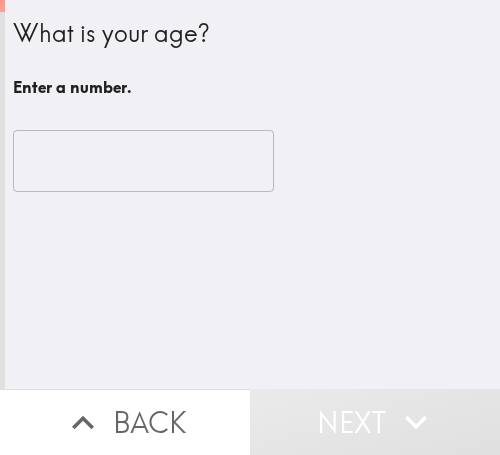 type 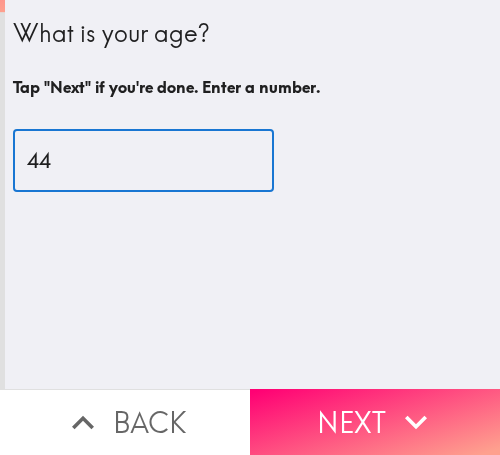 drag, startPoint x: 65, startPoint y: 167, endPoint x: -54, endPoint y: 172, distance: 119.104996 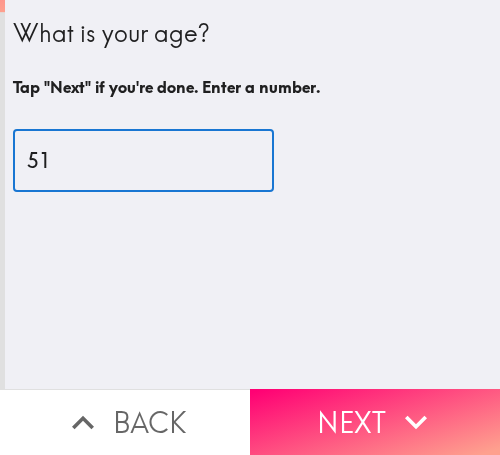 type on "51" 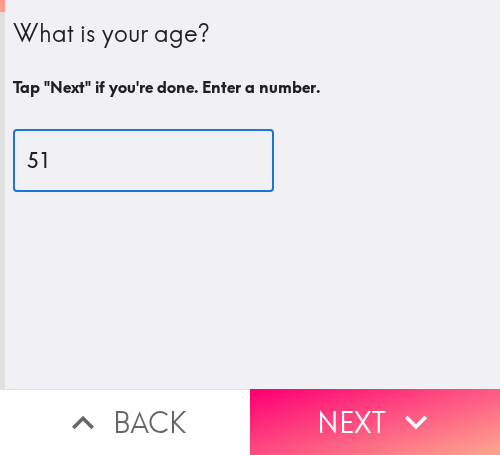 click on "Next" at bounding box center (375, 422) 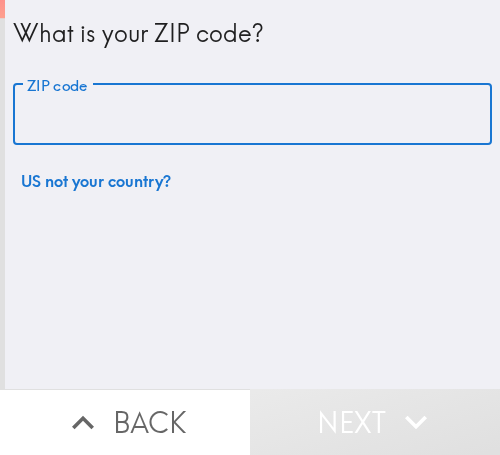 click on "ZIP code" at bounding box center (252, 115) 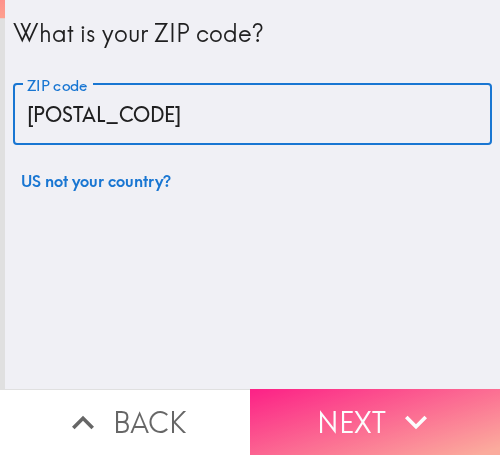 type on "[POSTAL_CODE]" 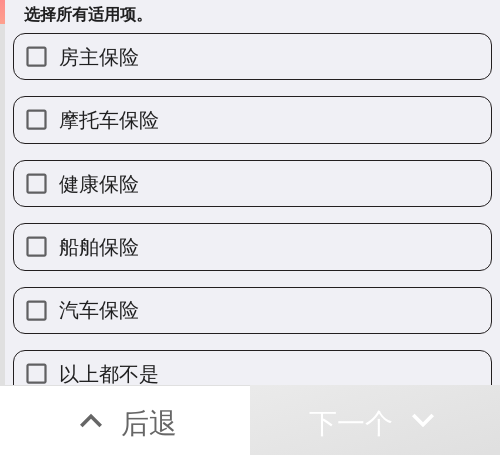 scroll, scrollTop: 103, scrollLeft: 0, axis: vertical 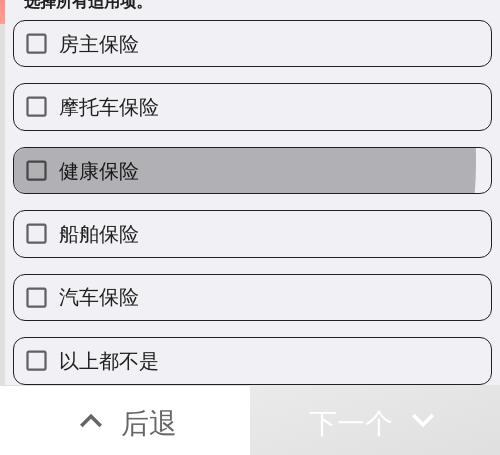 click on "健康保险" at bounding box center (99, 170) 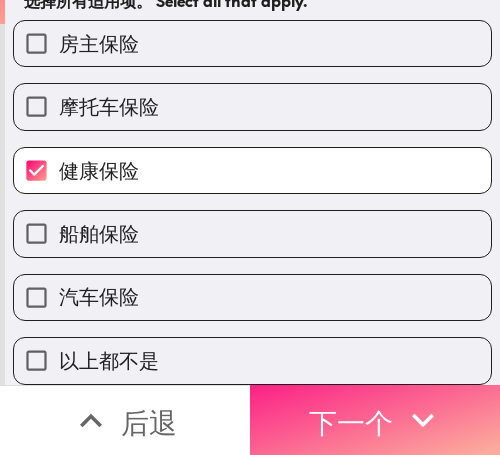 click on "下一个" at bounding box center [351, 422] 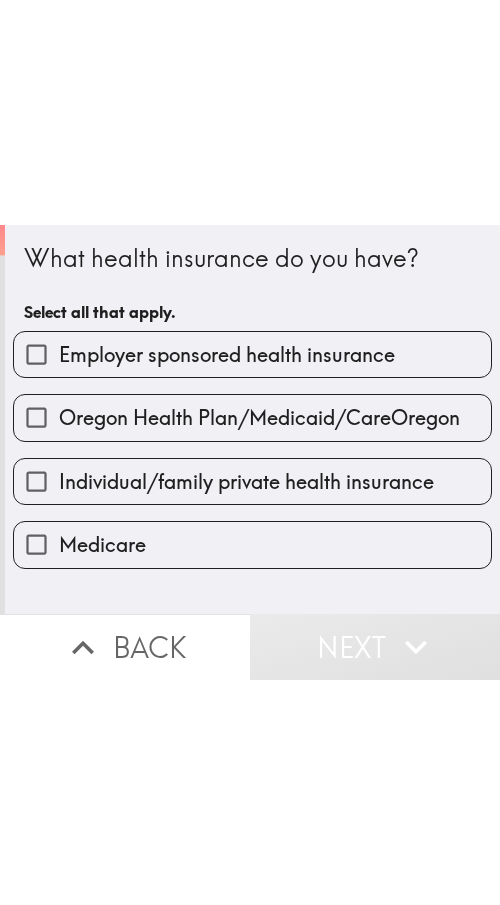 scroll, scrollTop: 0, scrollLeft: 0, axis: both 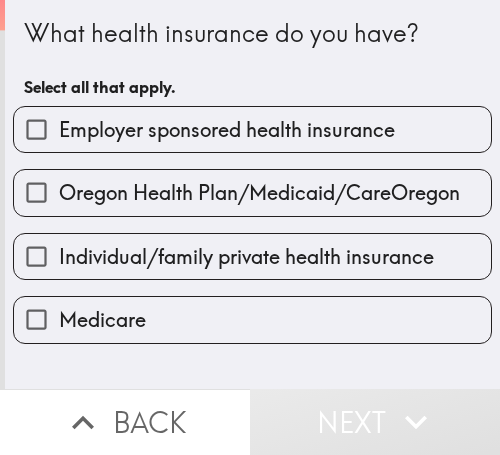 click on "Oregon Health Plan/Medicaid/CareOregon" at bounding box center [259, 193] 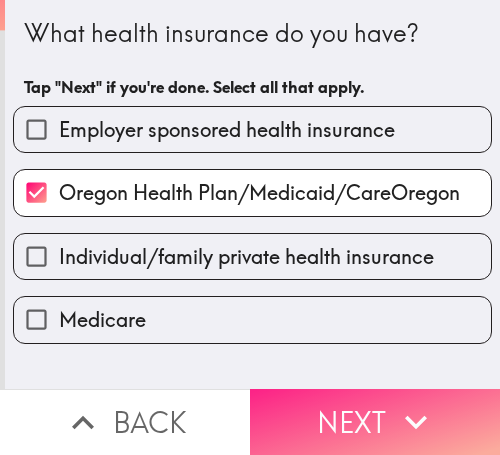 click on "Next" at bounding box center (375, 422) 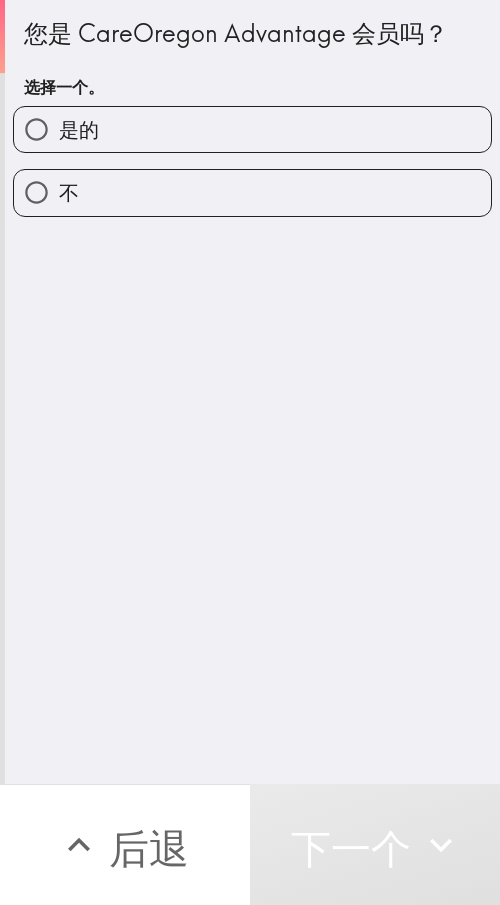 click on "您是 CareOregon Advantage 会员吗？ 选择一个。 是的 不" at bounding box center (252, 392) 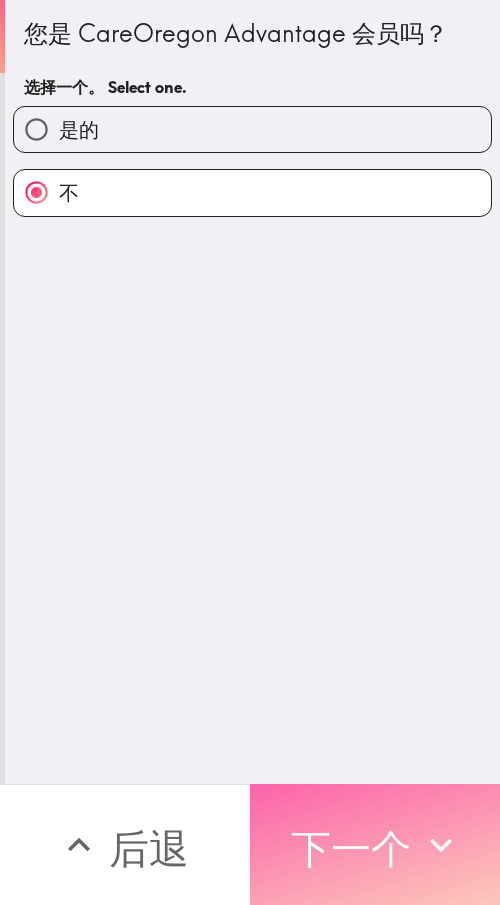 click on "下一个" at bounding box center [351, 848] 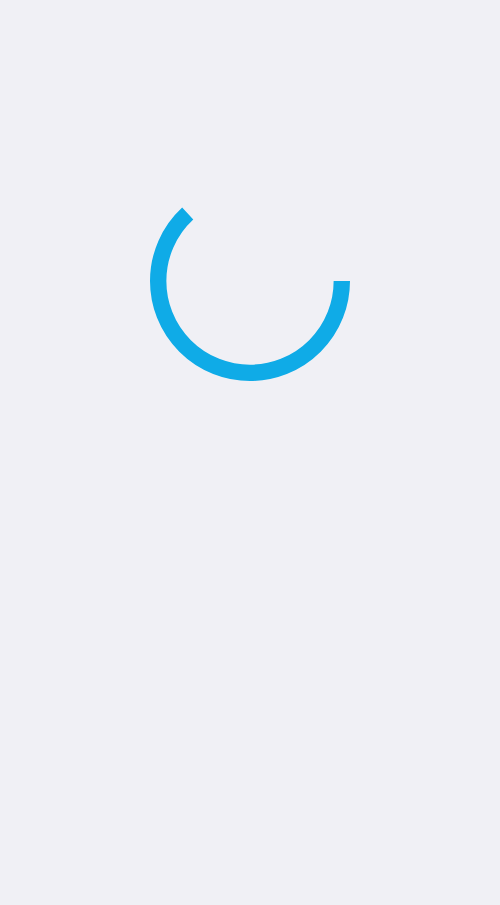 scroll, scrollTop: 0, scrollLeft: 0, axis: both 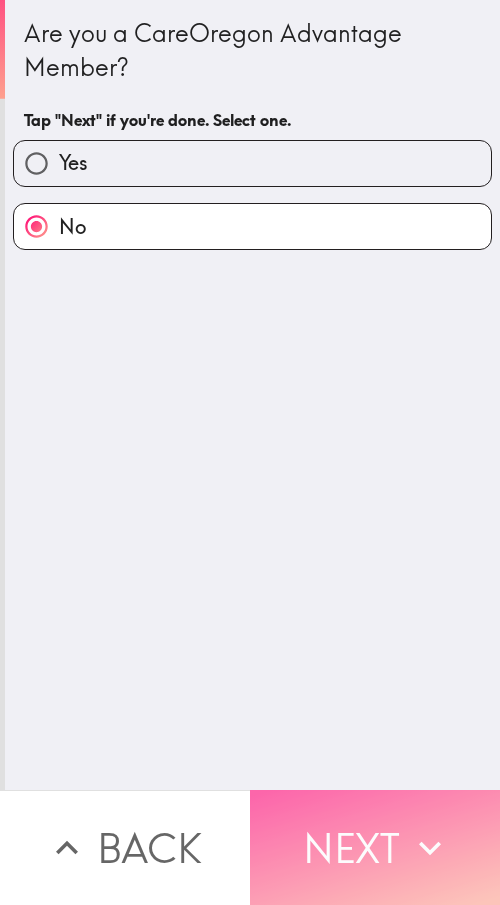 click on "Next" at bounding box center (375, 847) 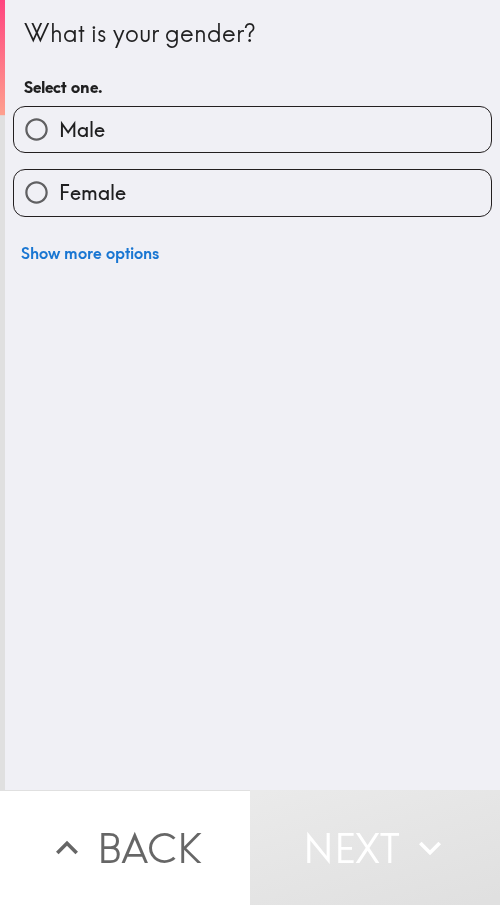 type 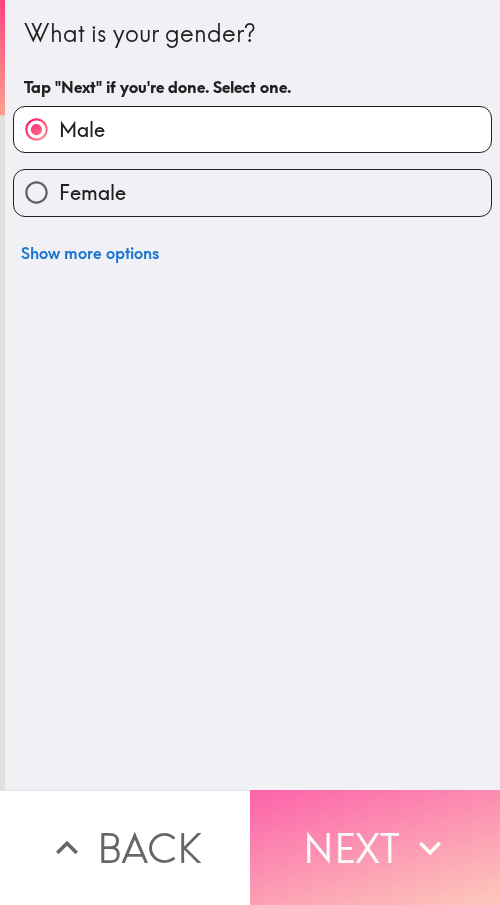 click on "Next" at bounding box center (375, 847) 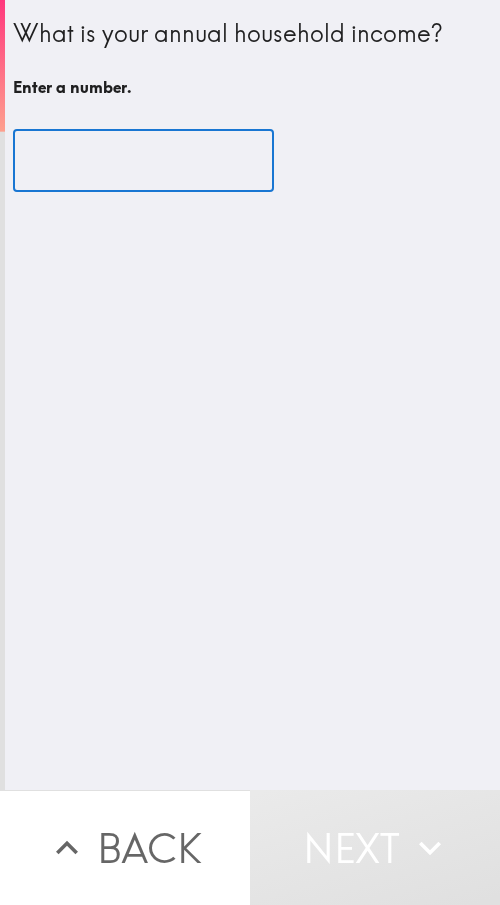 click at bounding box center (143, 161) 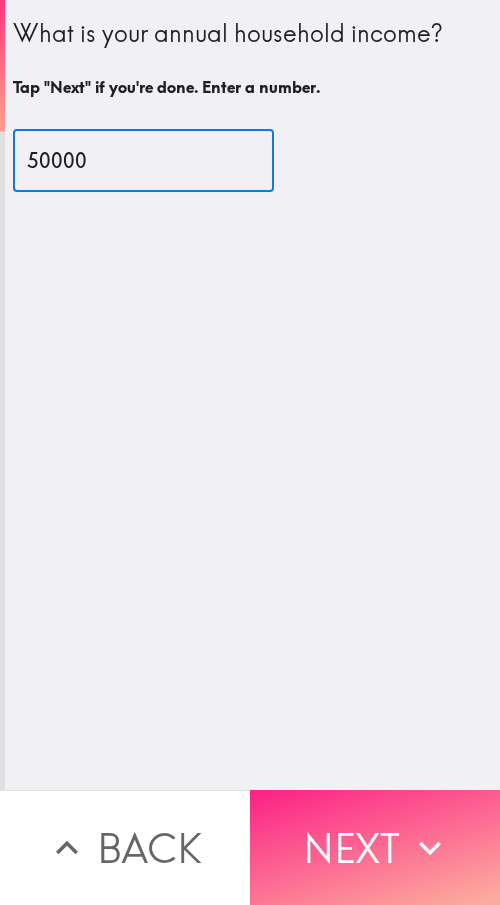 type on "50000" 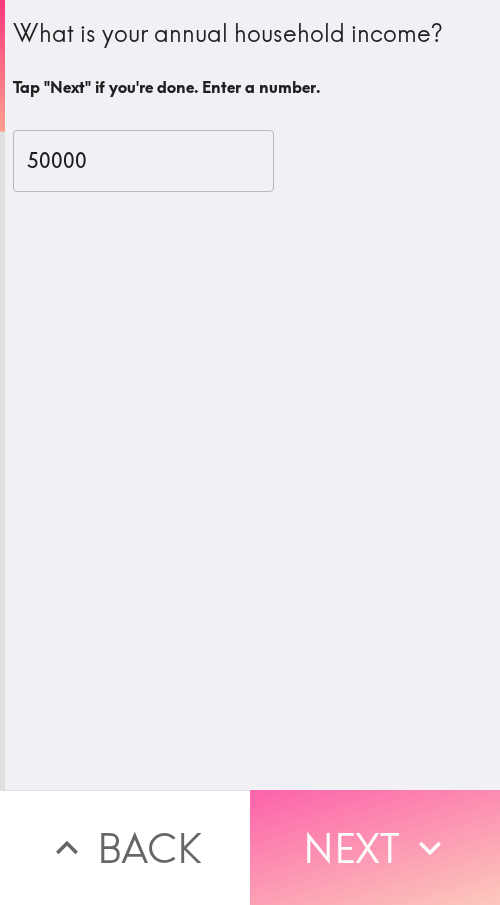 click on "Next" at bounding box center [375, 847] 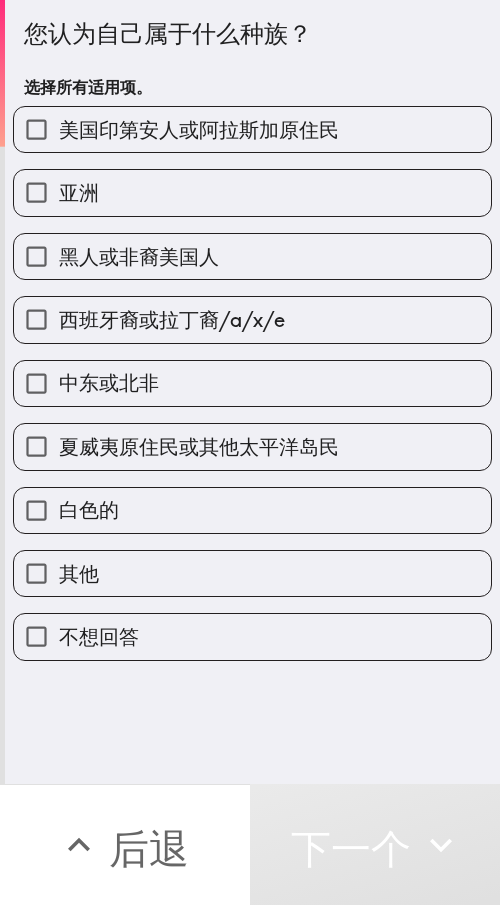 click on "您认为自己属于什么种族？ 选择所有适用项。" at bounding box center [252, 61] 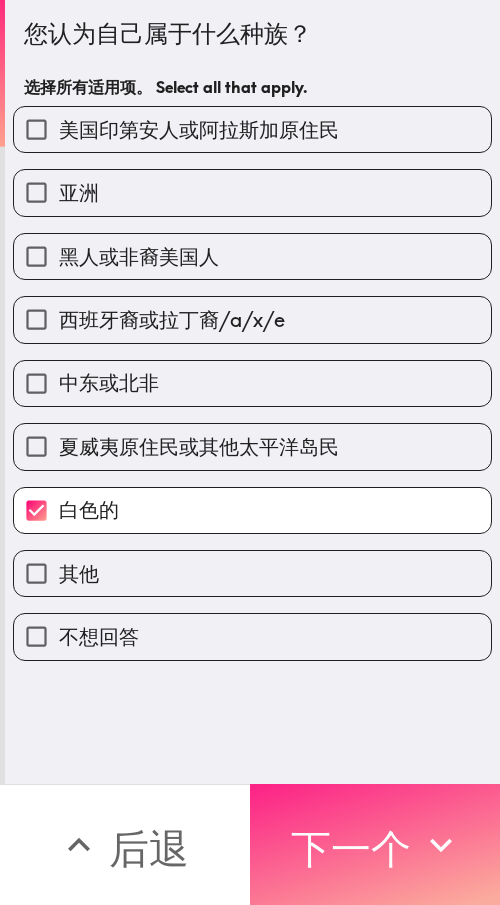 click on "下一个" at bounding box center (351, 848) 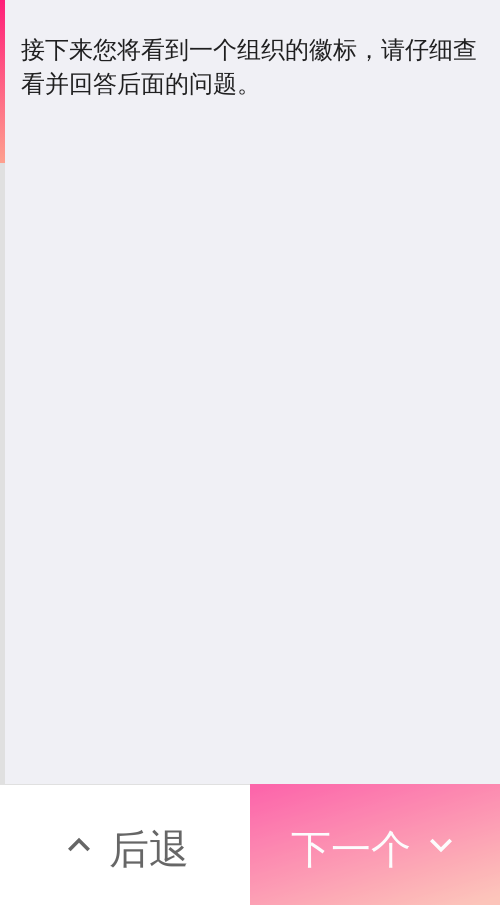 click on "下一个" at bounding box center (351, 848) 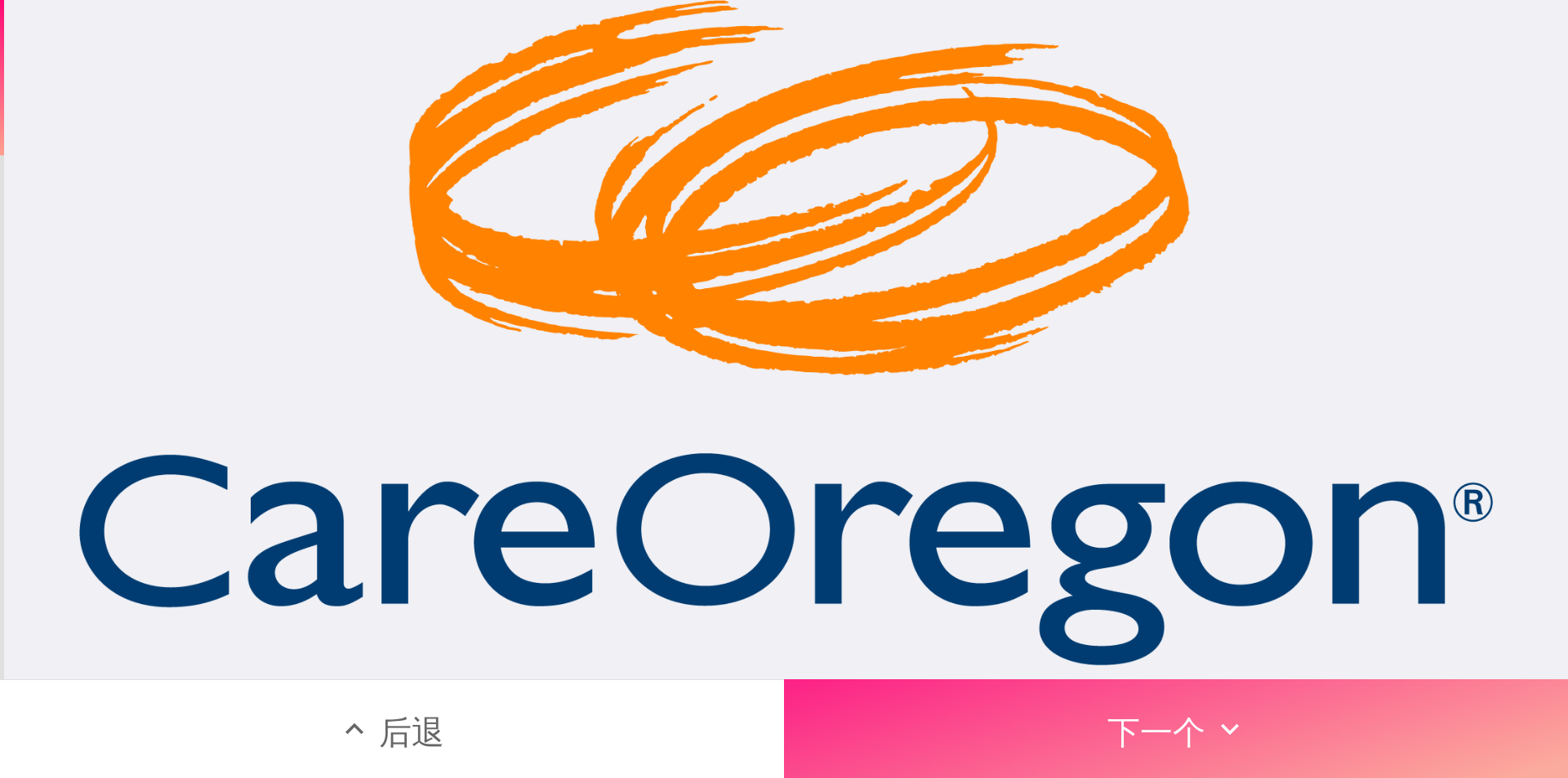 click on "下一个" at bounding box center [1176, 728] 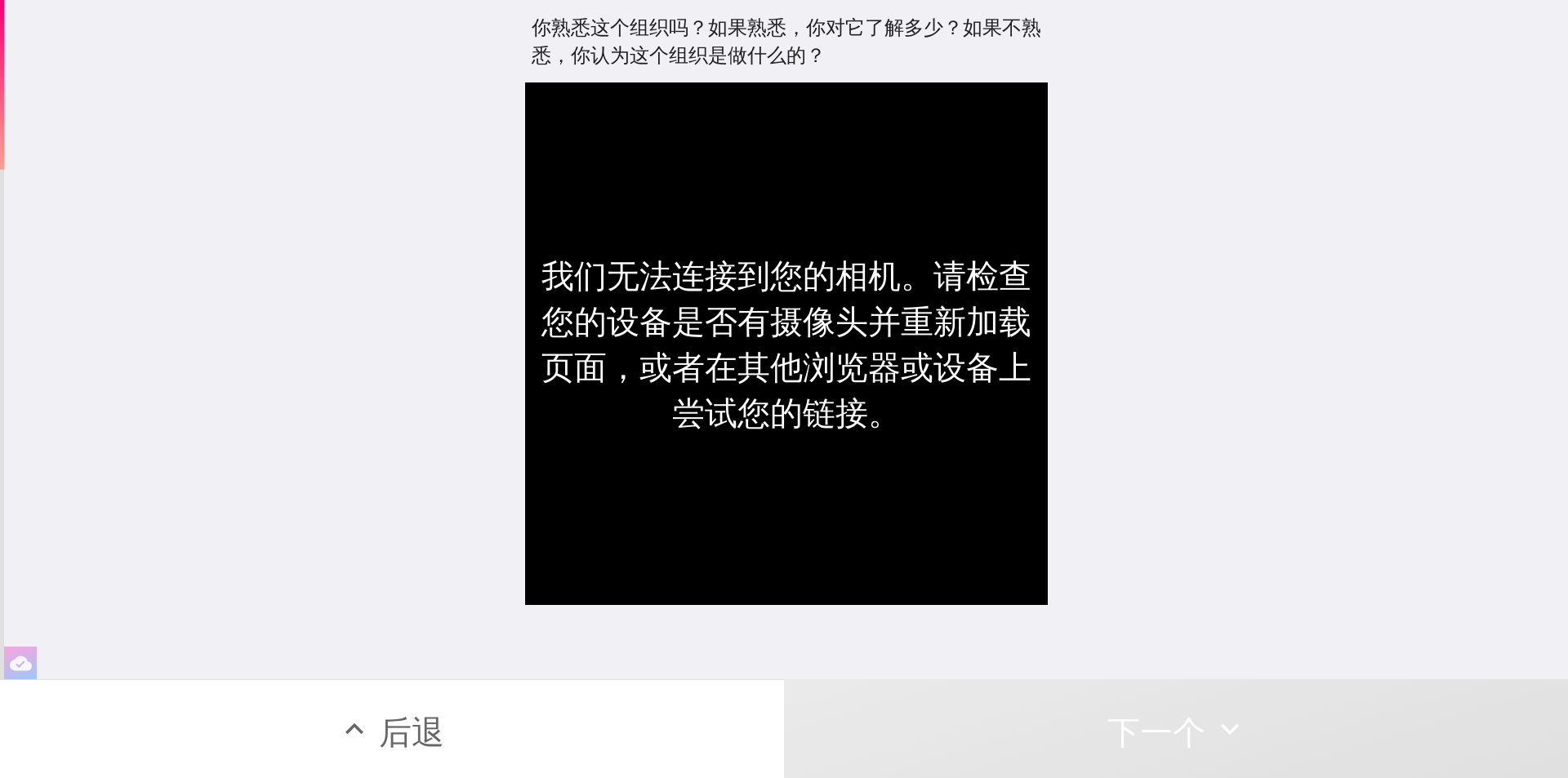 click on "我们无法连接到您的相机。请检查您的设备是否有摄像头并重新加载页面，或者在其他浏览器或设备上尝试您的链接。" at bounding box center (786, 380) 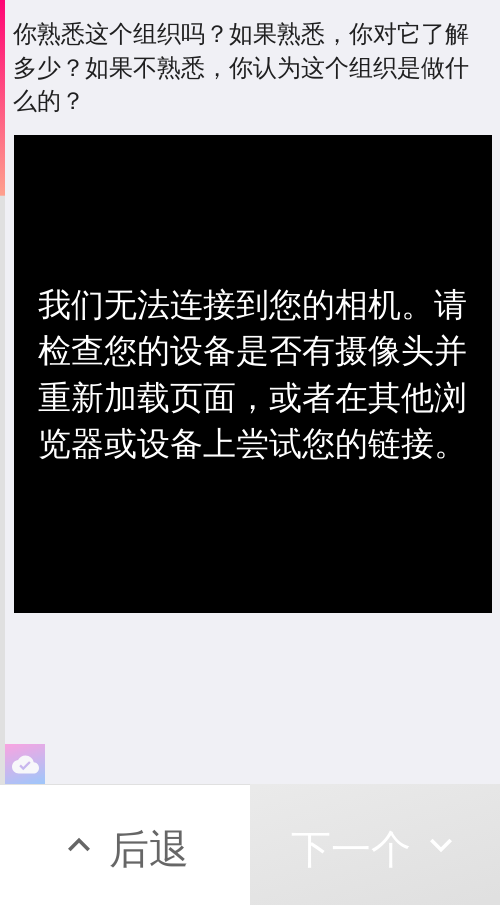 click on "我们无法连接到您的相机。请检查您的设备是否有摄像头并重新加载页面，或者在其他浏览器或设备上尝试您的链接。" at bounding box center (252, 460) 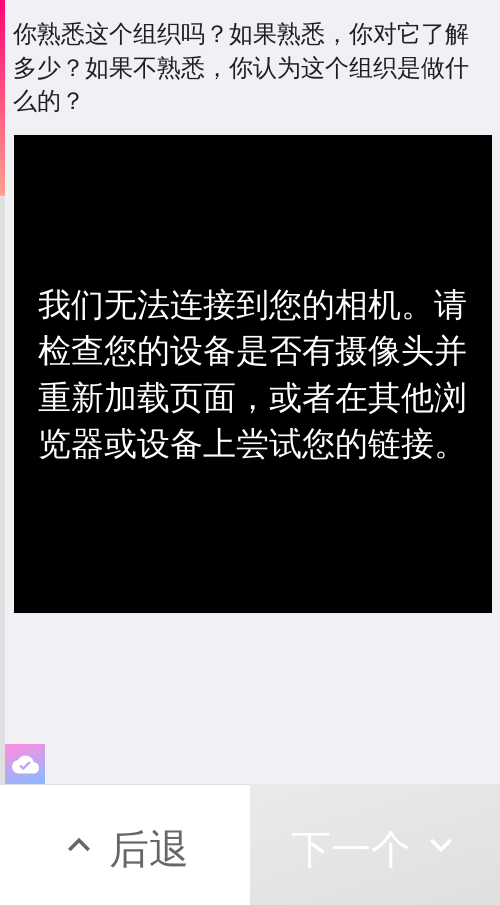 click 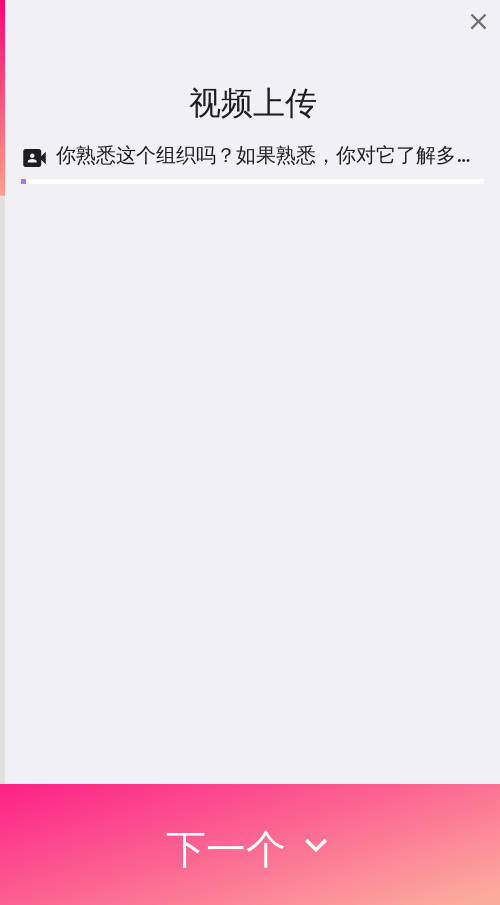 click on "下一个" at bounding box center [226, 848] 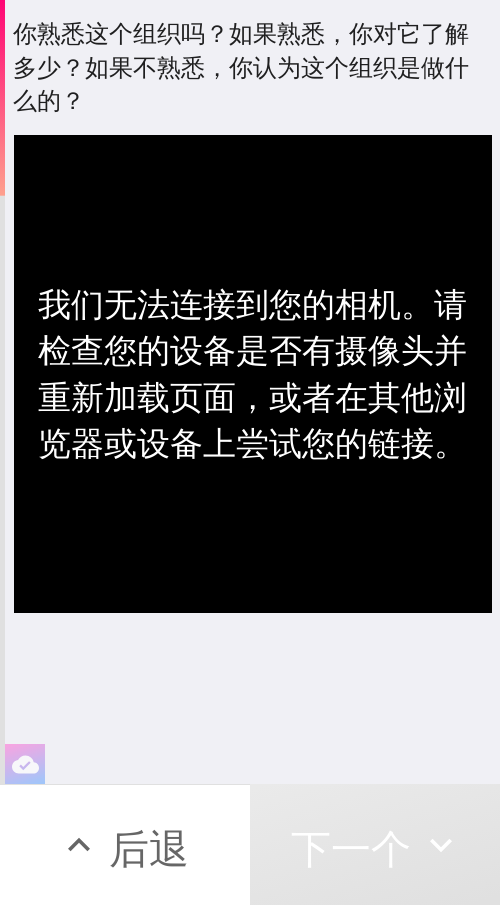 click on "我们无法连接到您的相机。请检查您的设备是否有摄像头并重新加载页面，或者在其他浏览器或设备上尝试您的链接。" at bounding box center (252, 373) 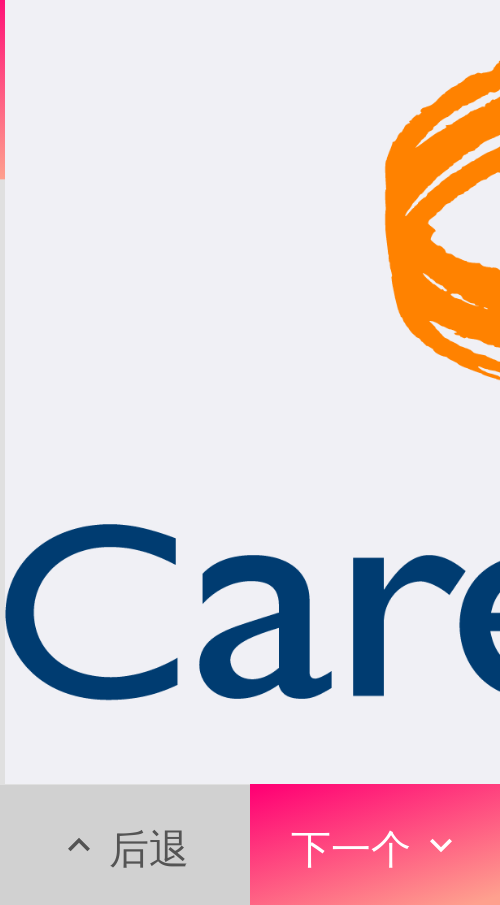 click on "后退" at bounding box center (125, 844) 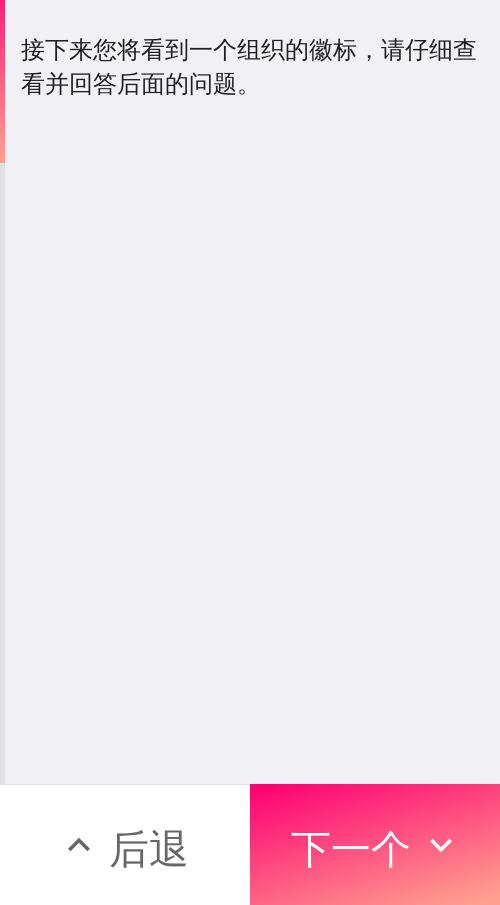 click on "后退" at bounding box center (125, 844) 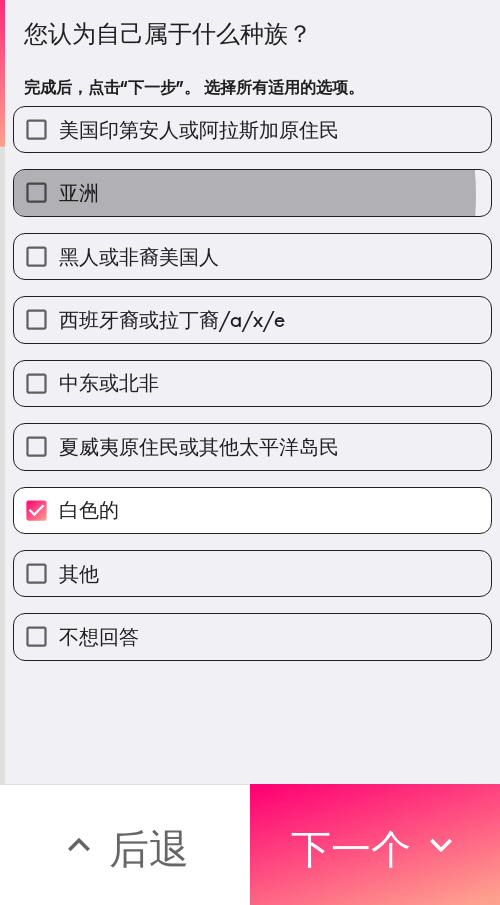 click on "亚洲" at bounding box center (252, 192) 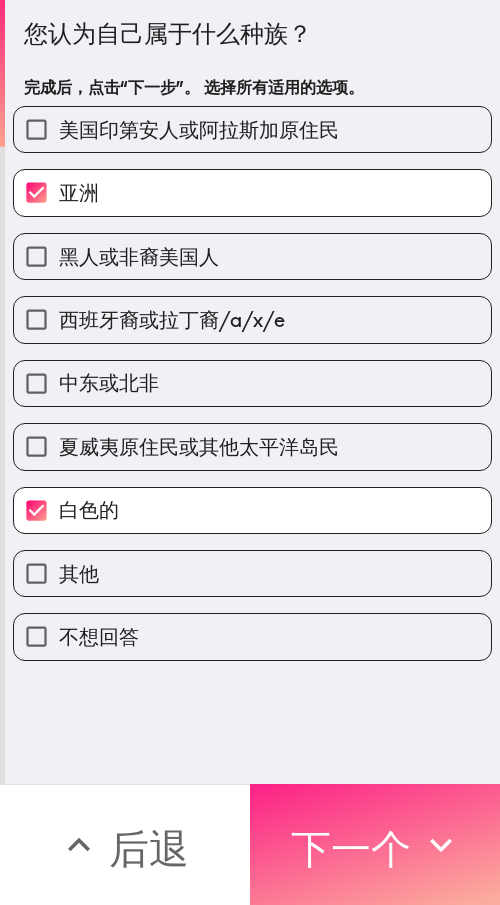 click on "下一个" at bounding box center (351, 845) 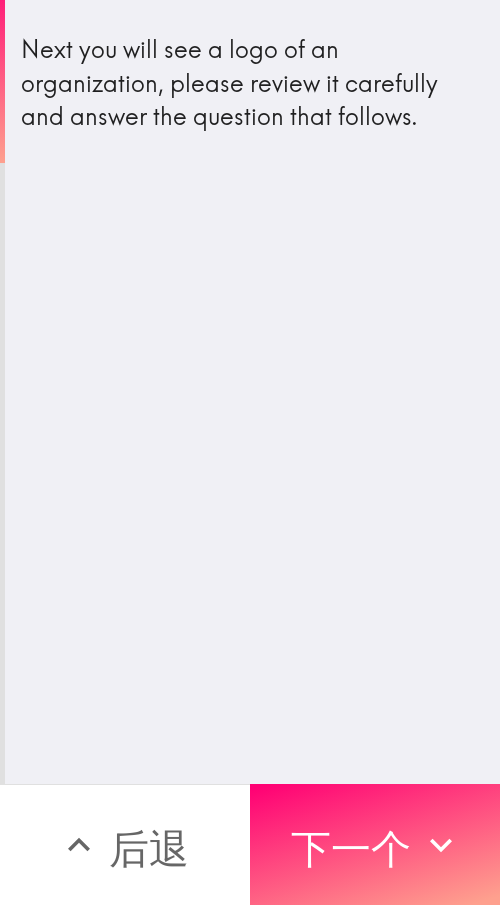 click on "后退" at bounding box center (149, 848) 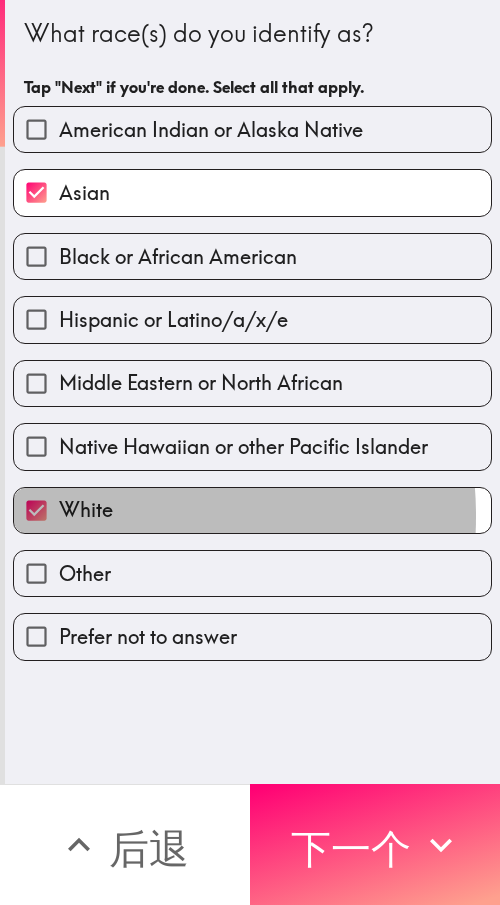 click on "White" at bounding box center [86, 510] 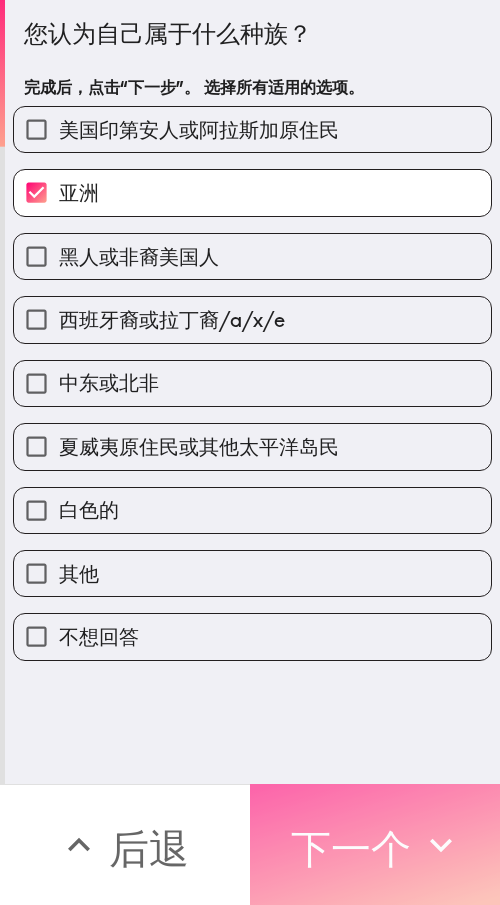 drag, startPoint x: 335, startPoint y: 847, endPoint x: 218, endPoint y: 668, distance: 213.84573 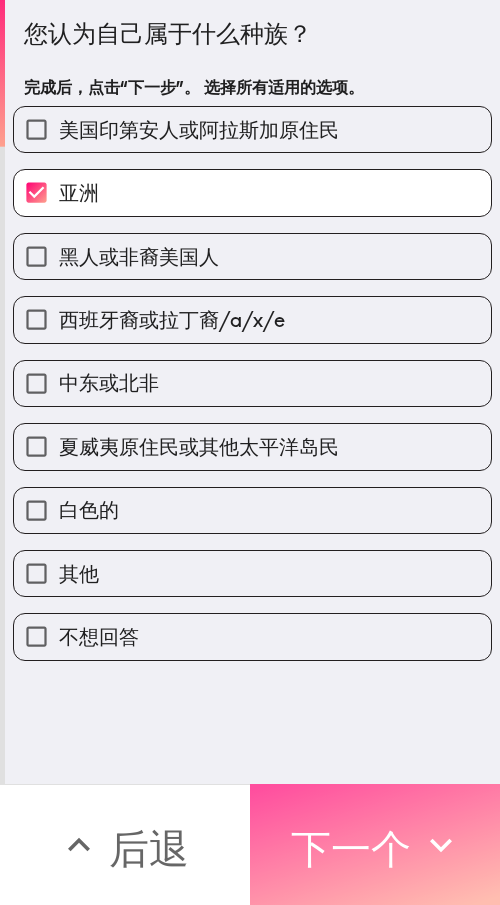 click on "下一个" at bounding box center (351, 848) 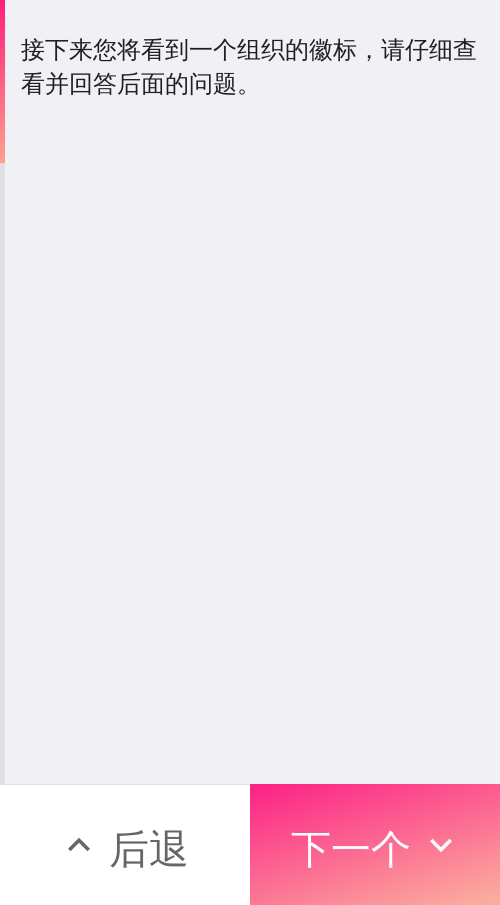 click on "下一个" at bounding box center (351, 848) 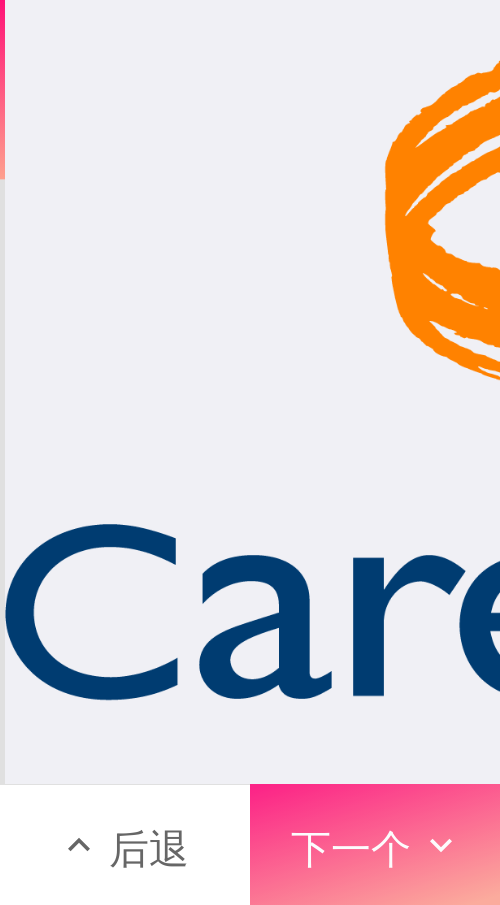 click 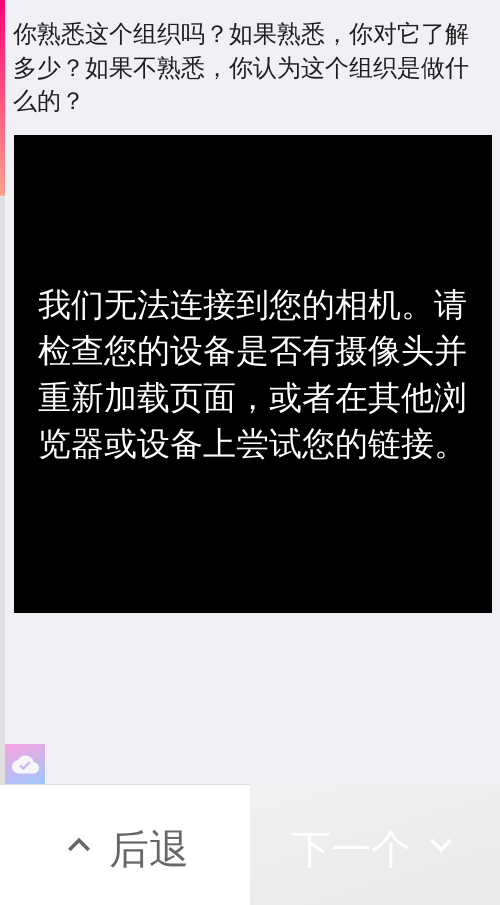 click on "下一个" at bounding box center [351, 848] 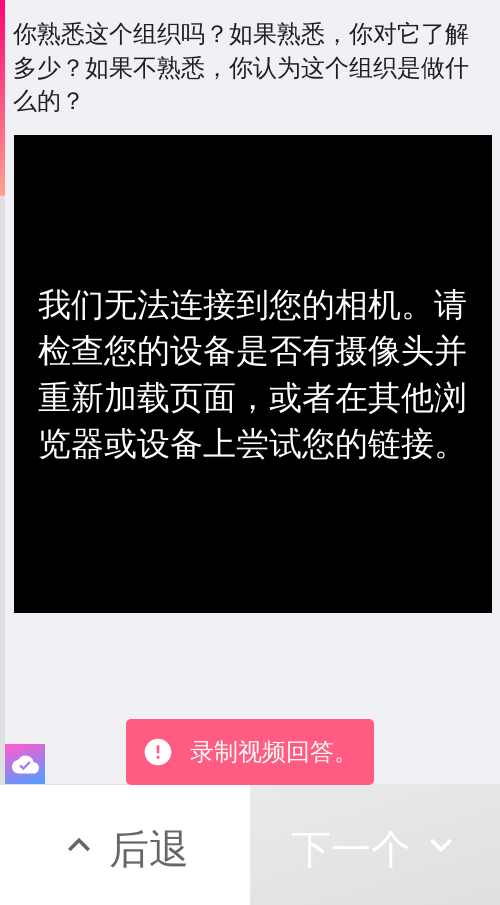 click 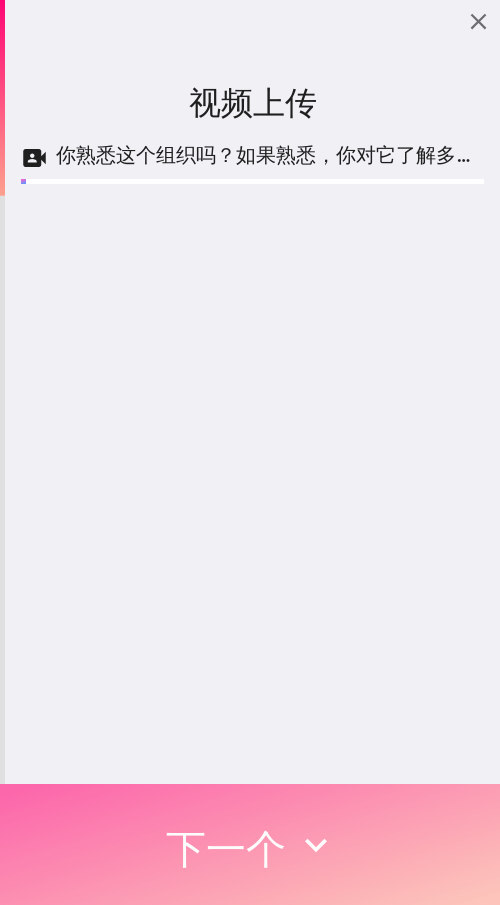 click on "下一个" at bounding box center (226, 848) 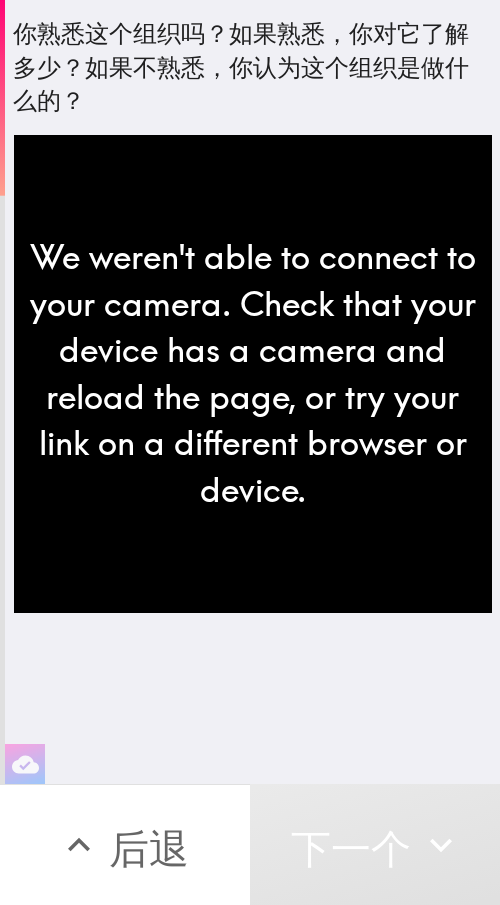 click on "We weren't able to connect to your camera. Check that your device has a camera and reload the page, or try your link on a different browser or device." at bounding box center [253, 374] 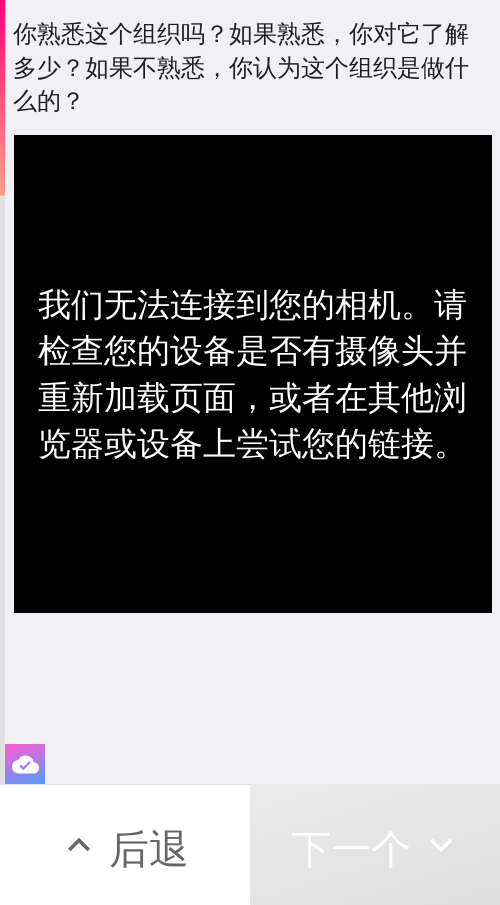 click 